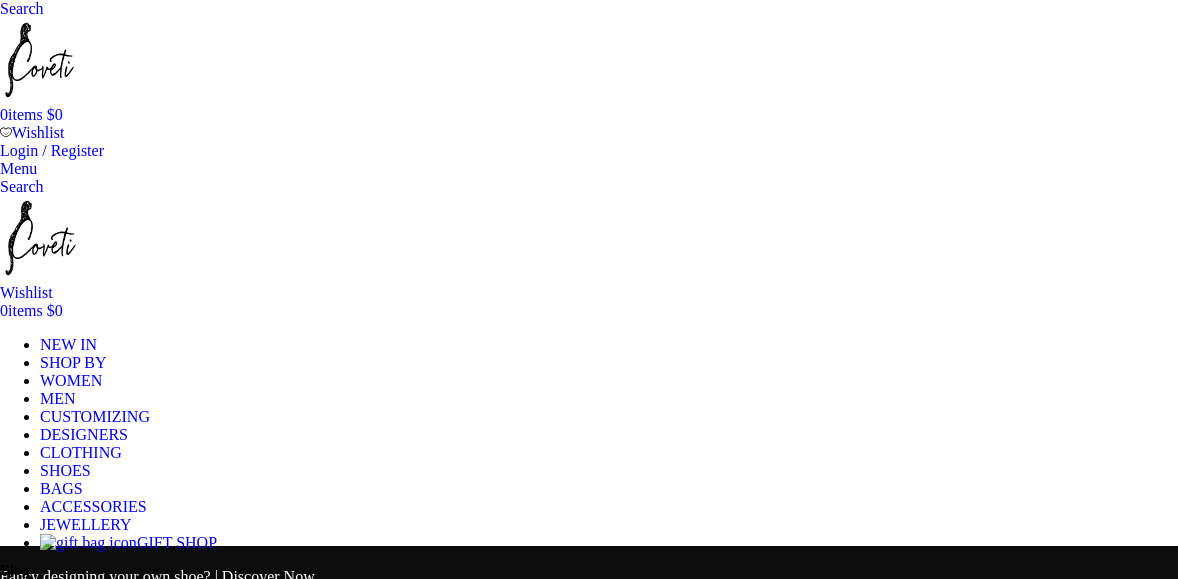 scroll, scrollTop: 0, scrollLeft: 0, axis: both 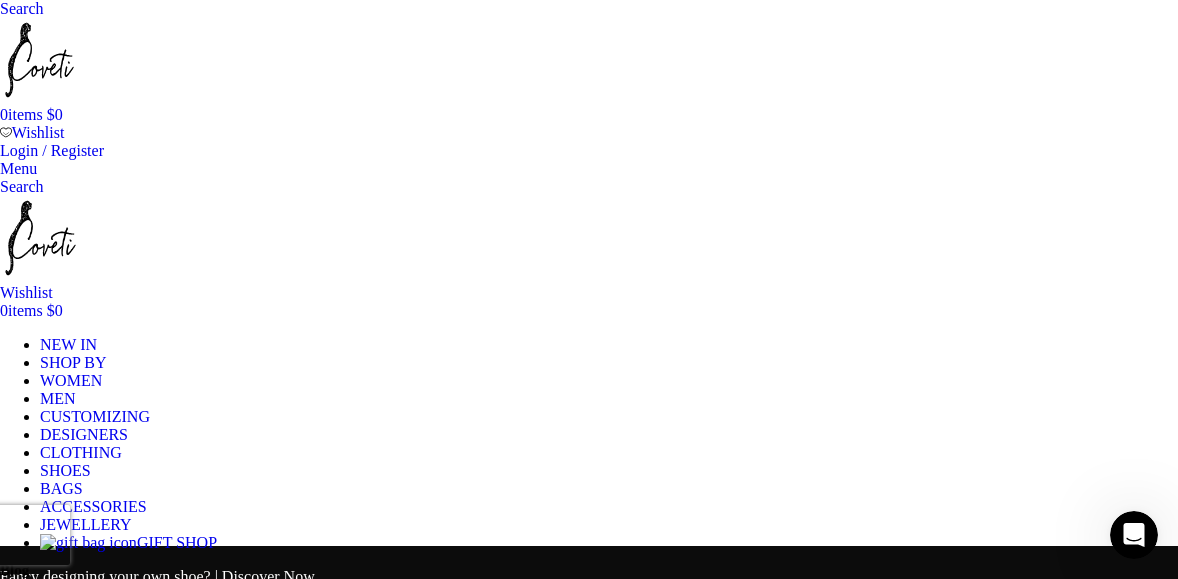 click on "WOMEN" at bounding box center (71, 380) 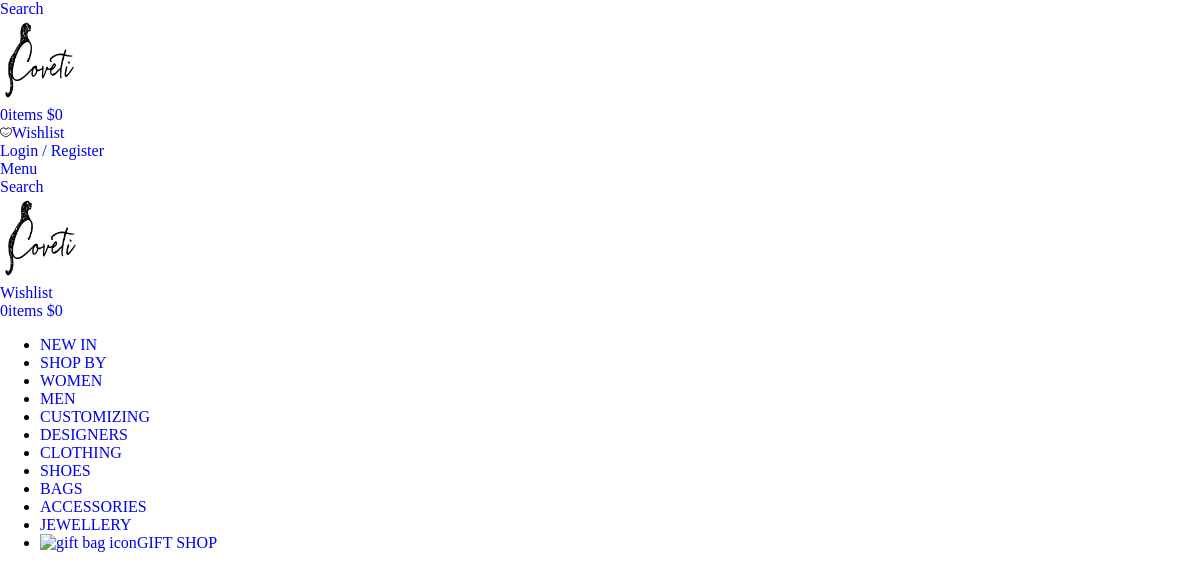 scroll, scrollTop: 0, scrollLeft: 0, axis: both 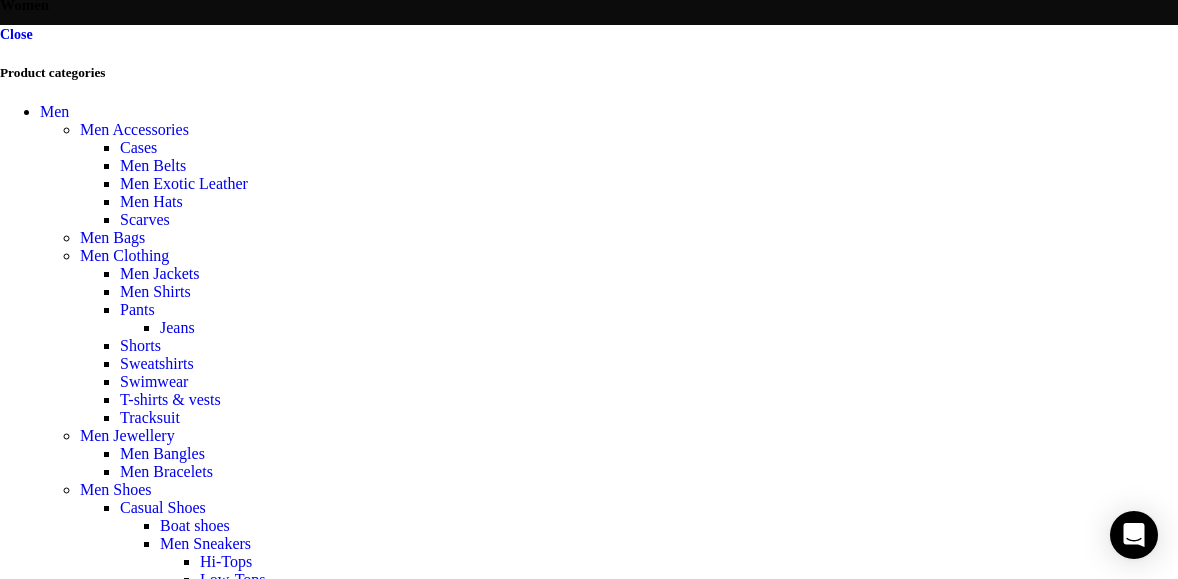 click at bounding box center (589, 4732) 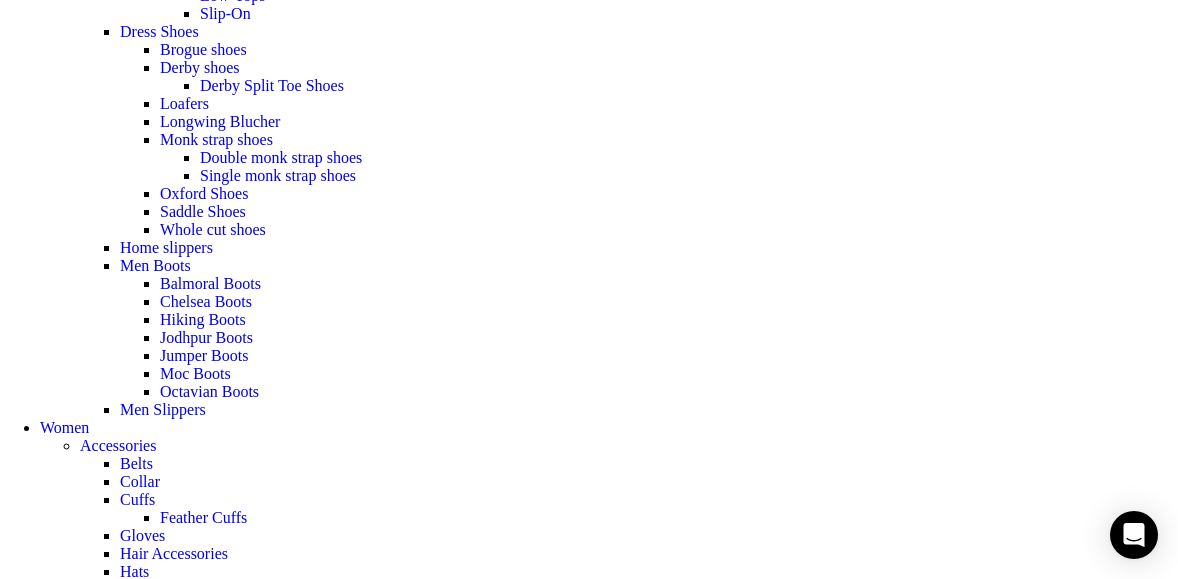 scroll, scrollTop: 1300, scrollLeft: 0, axis: vertical 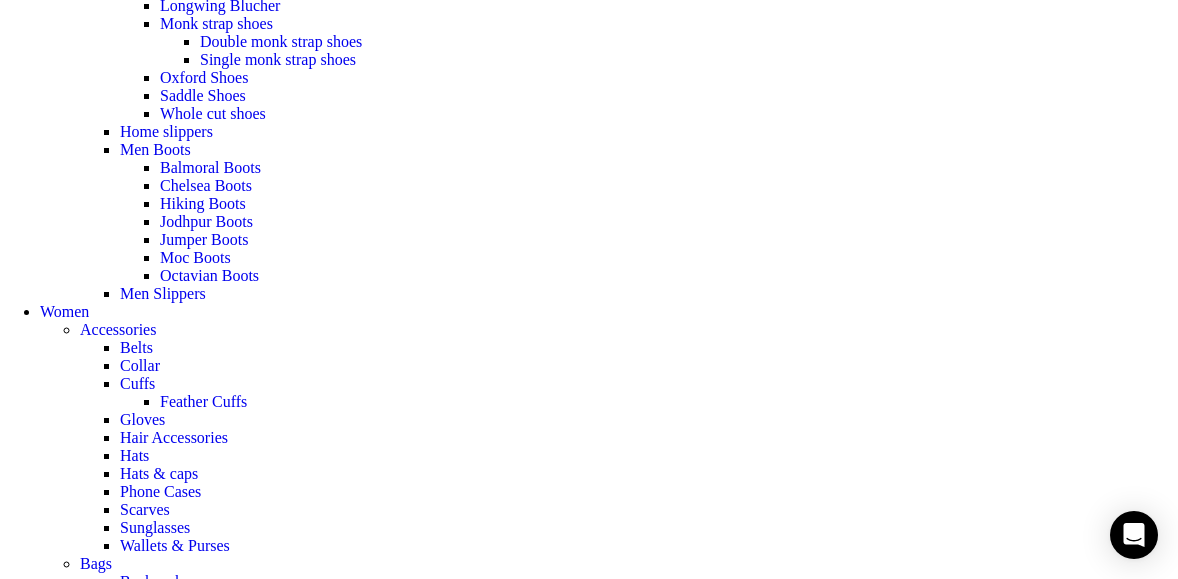 click at bounding box center (589, 8336) 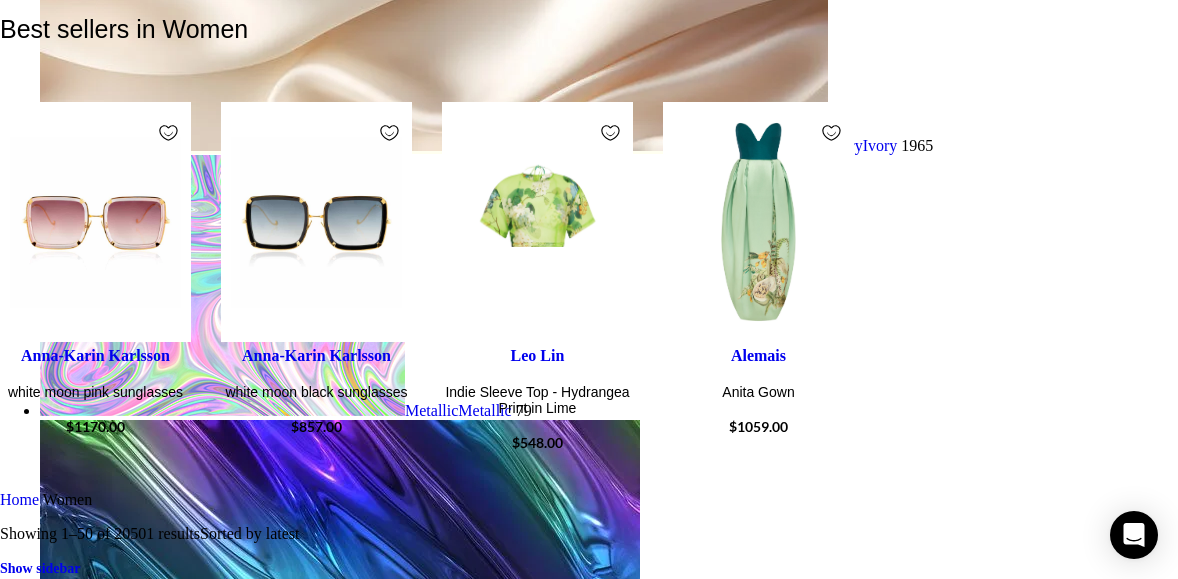 scroll, scrollTop: 4400, scrollLeft: 0, axis: vertical 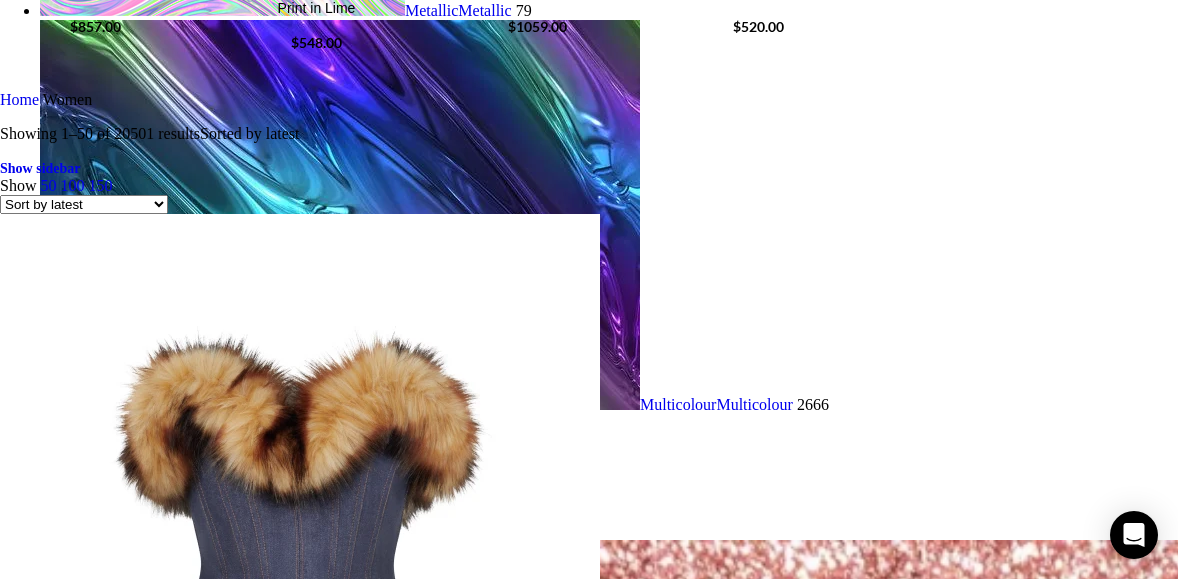 click at bounding box center [589, 22455] 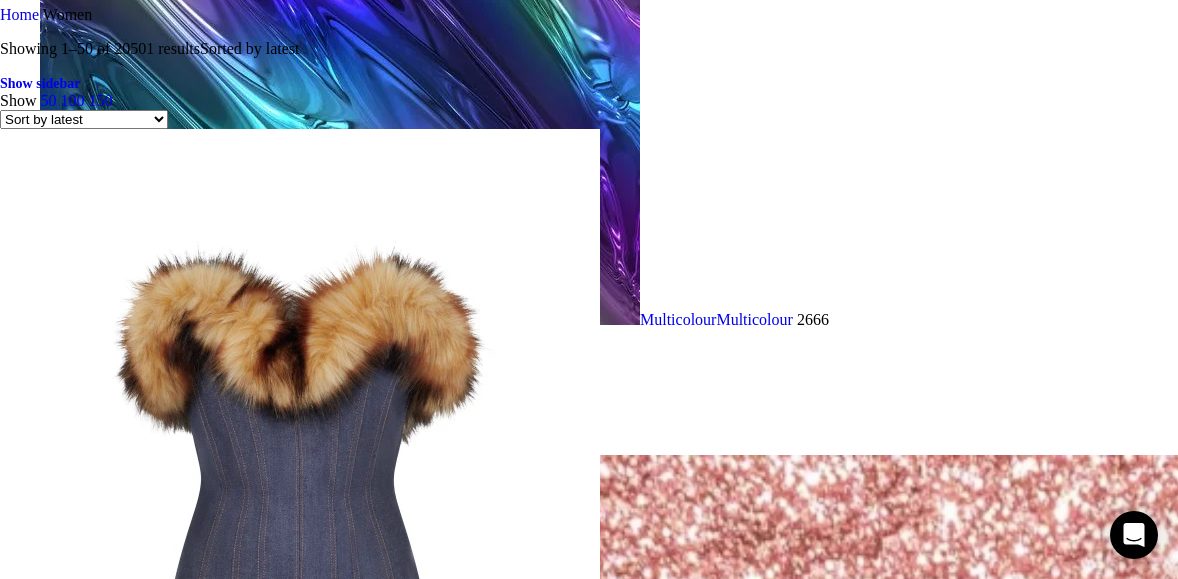 scroll, scrollTop: 4600, scrollLeft: 0, axis: vertical 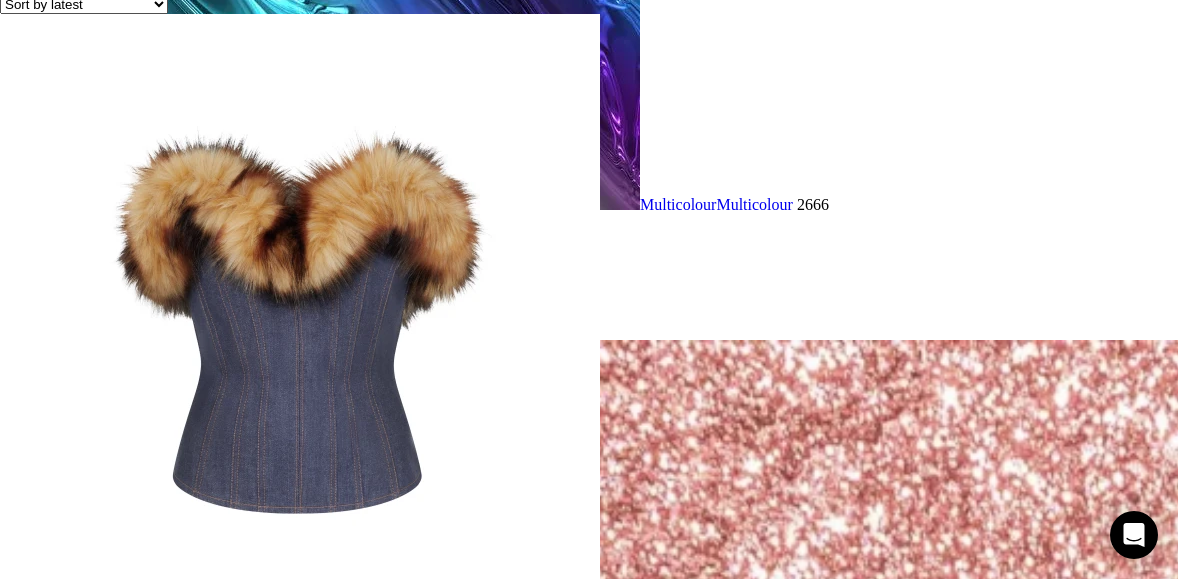 click at bounding box center (589, 22255) 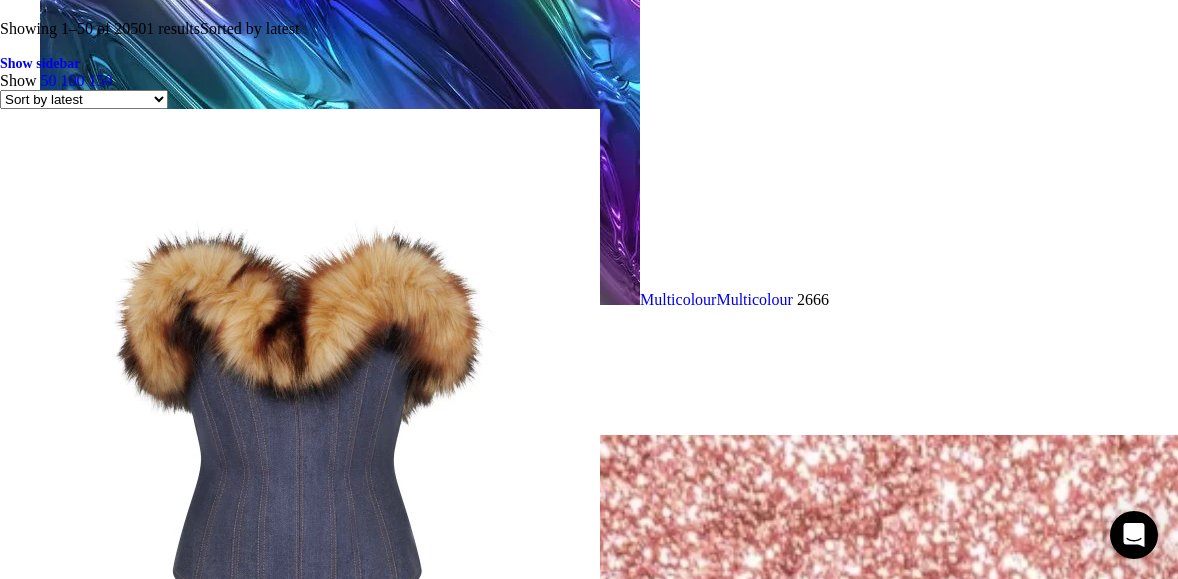 scroll, scrollTop: 4500, scrollLeft: 0, axis: vertical 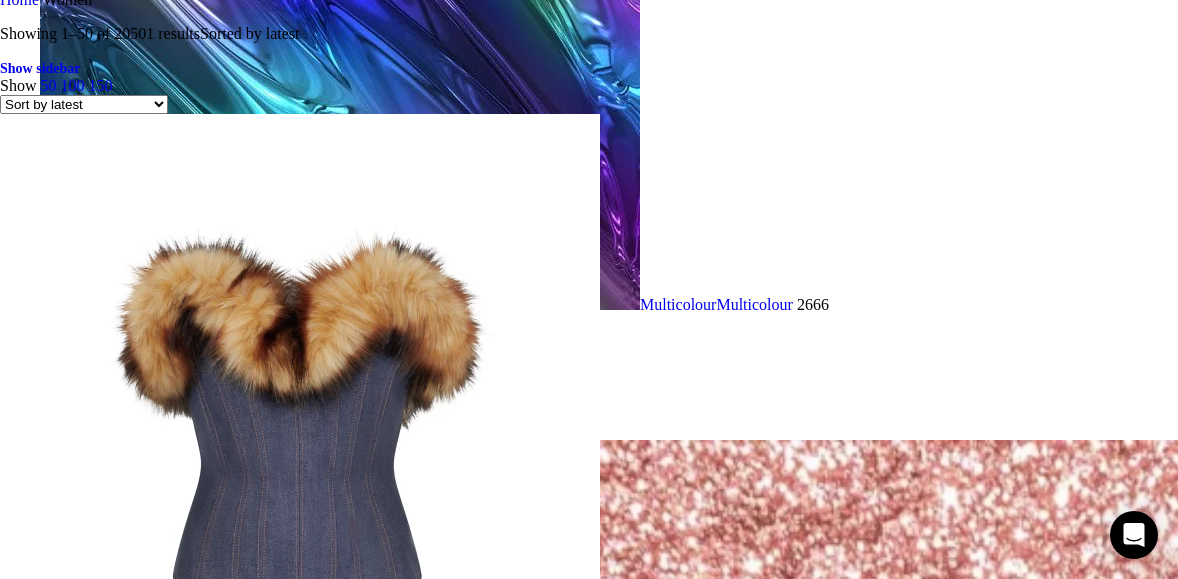 click at bounding box center [589, 23072] 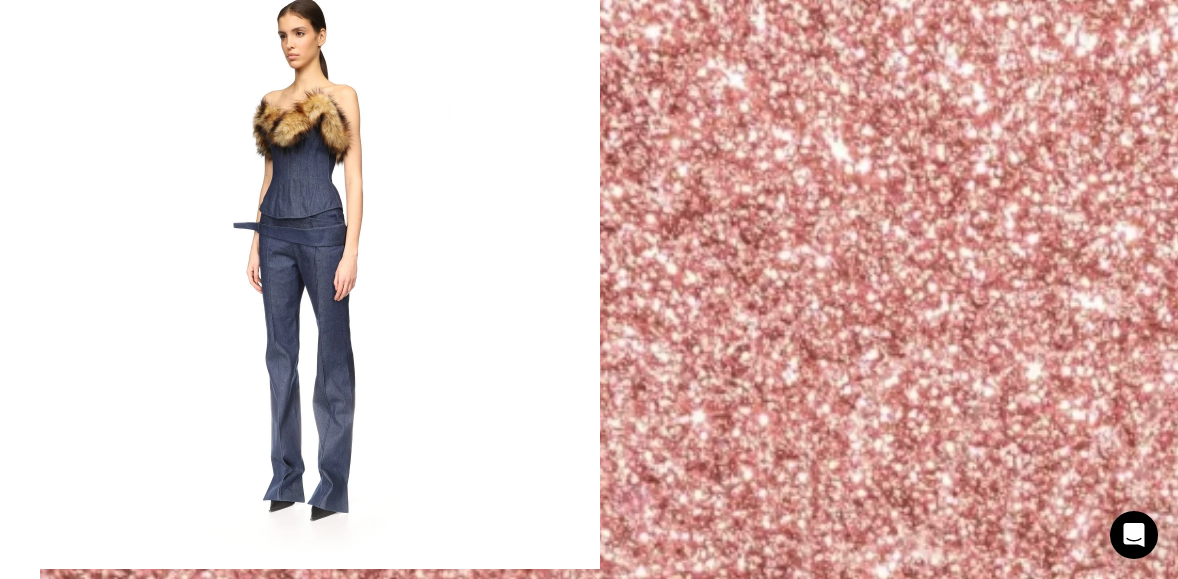 scroll, scrollTop: 5200, scrollLeft: 0, axis: vertical 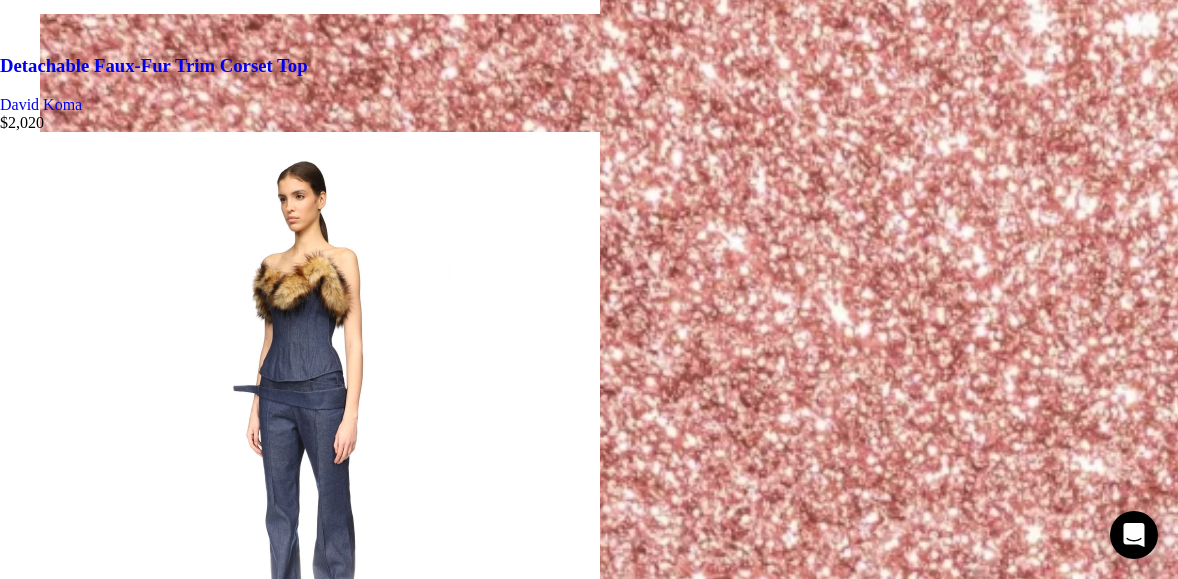 click at bounding box center (589, 26677) 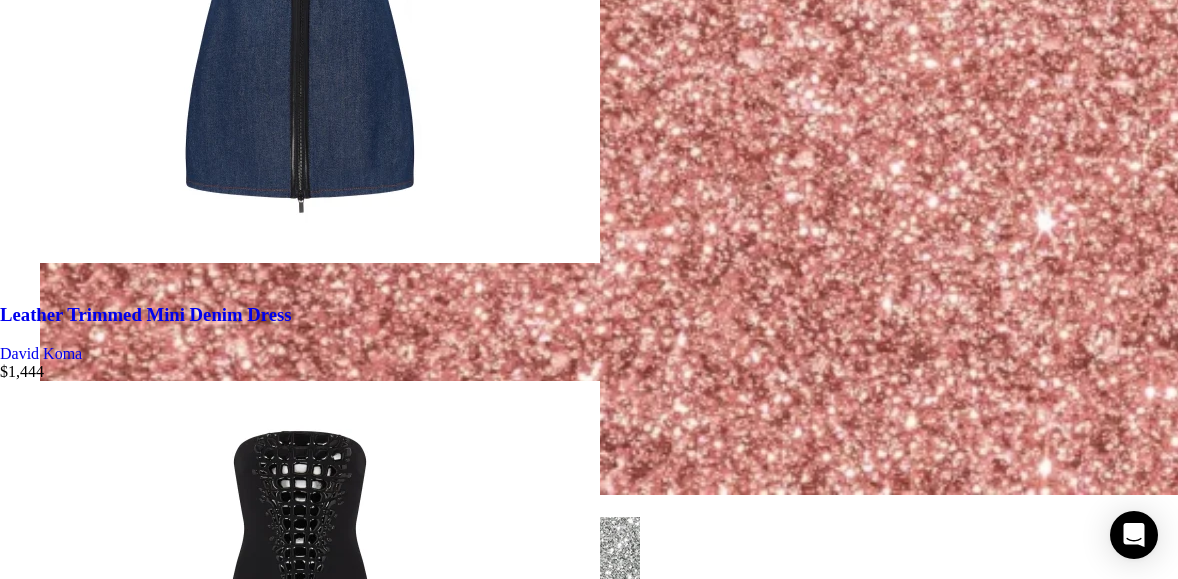 scroll, scrollTop: 6400, scrollLeft: 0, axis: vertical 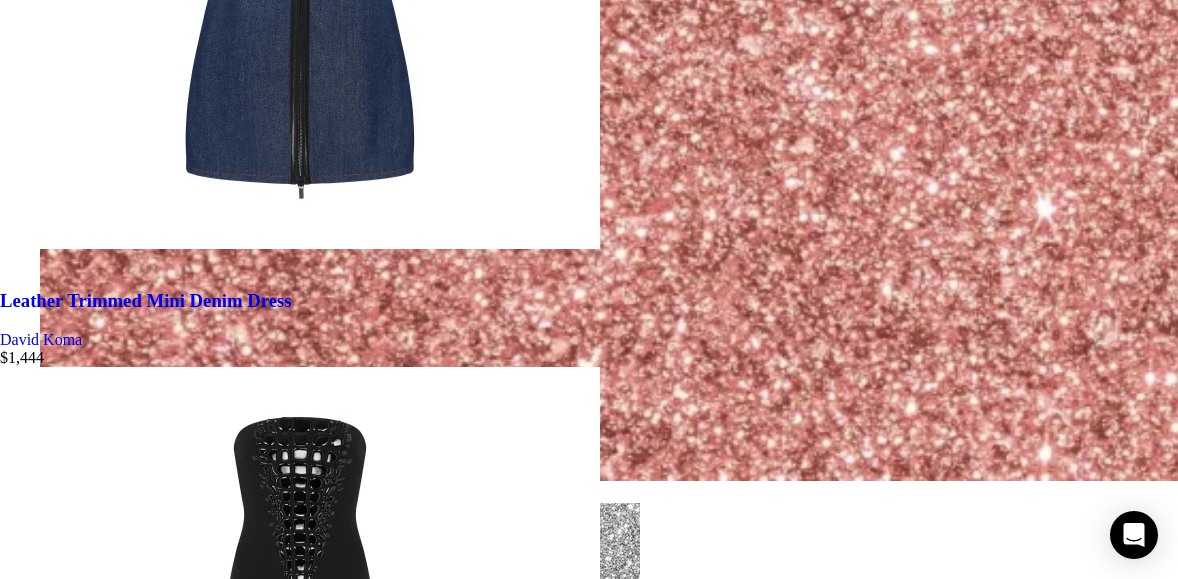click at bounding box center [589, 29064] 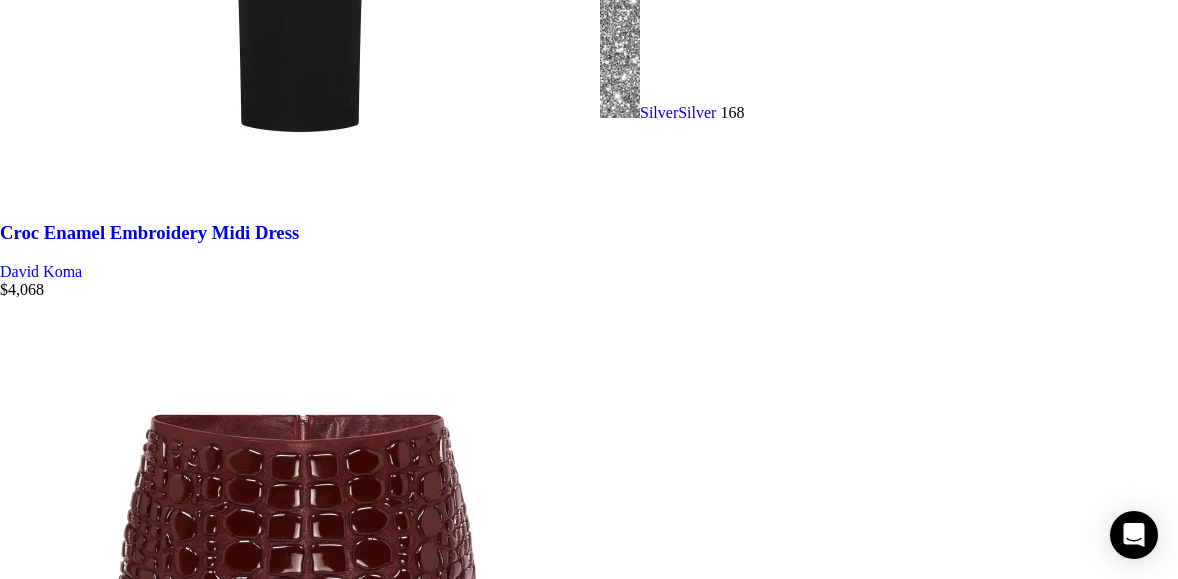 scroll, scrollTop: 7500, scrollLeft: 0, axis: vertical 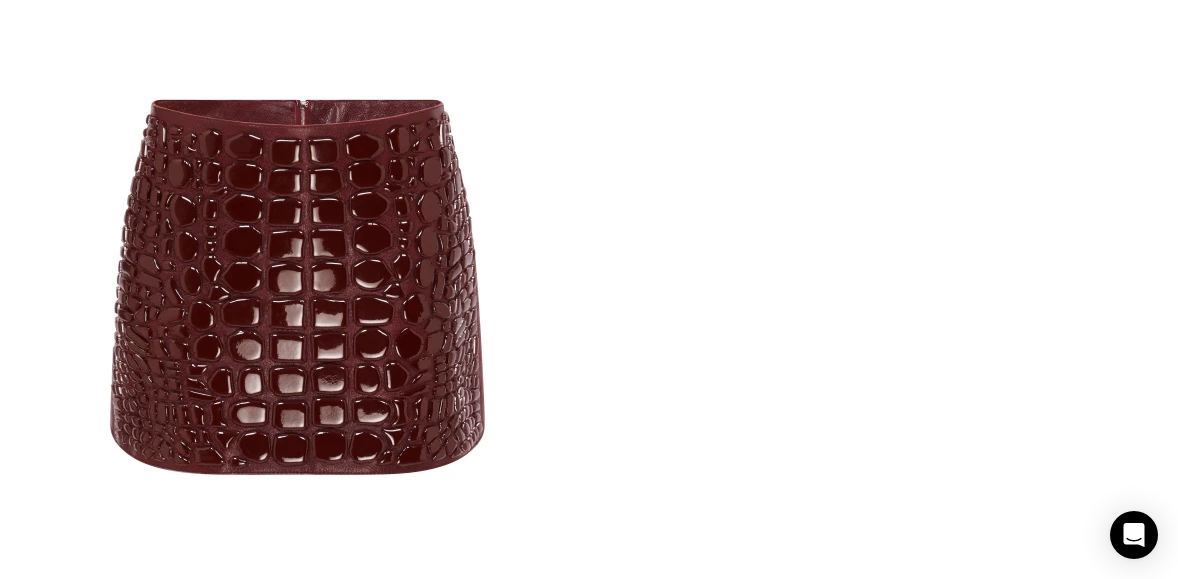 click on "→" at bounding box center (48, 33154) 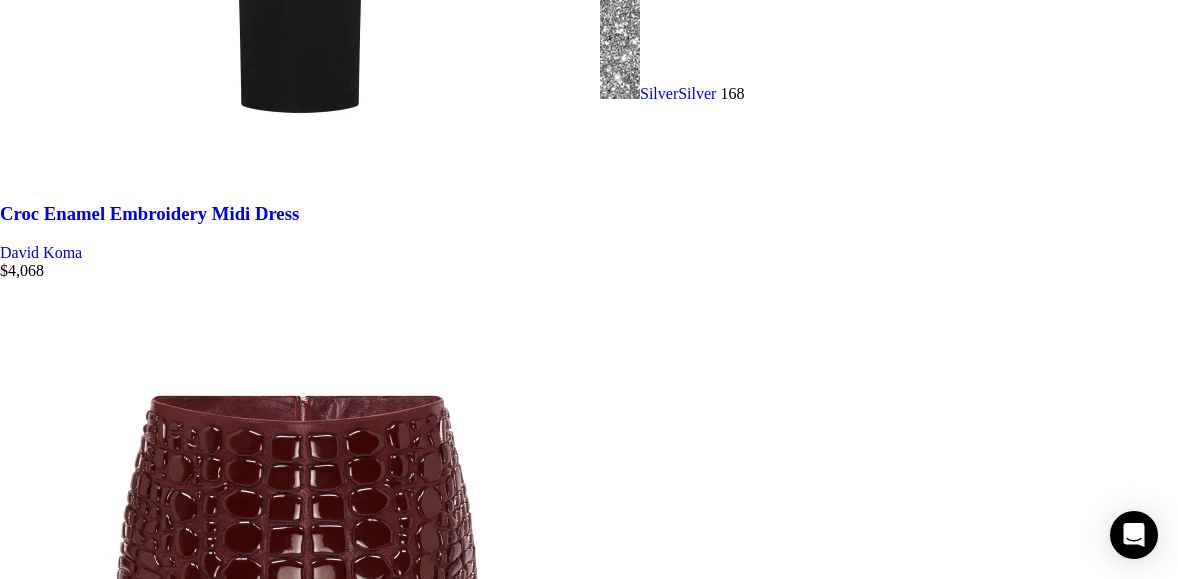 scroll, scrollTop: 7200, scrollLeft: 0, axis: vertical 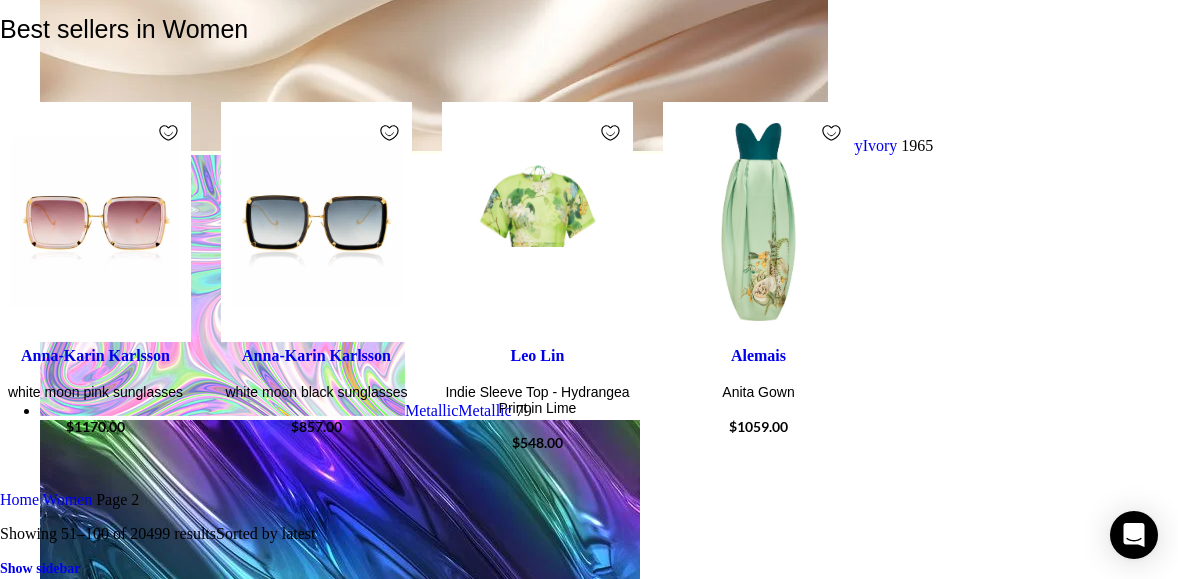 click at bounding box center [589, 21420] 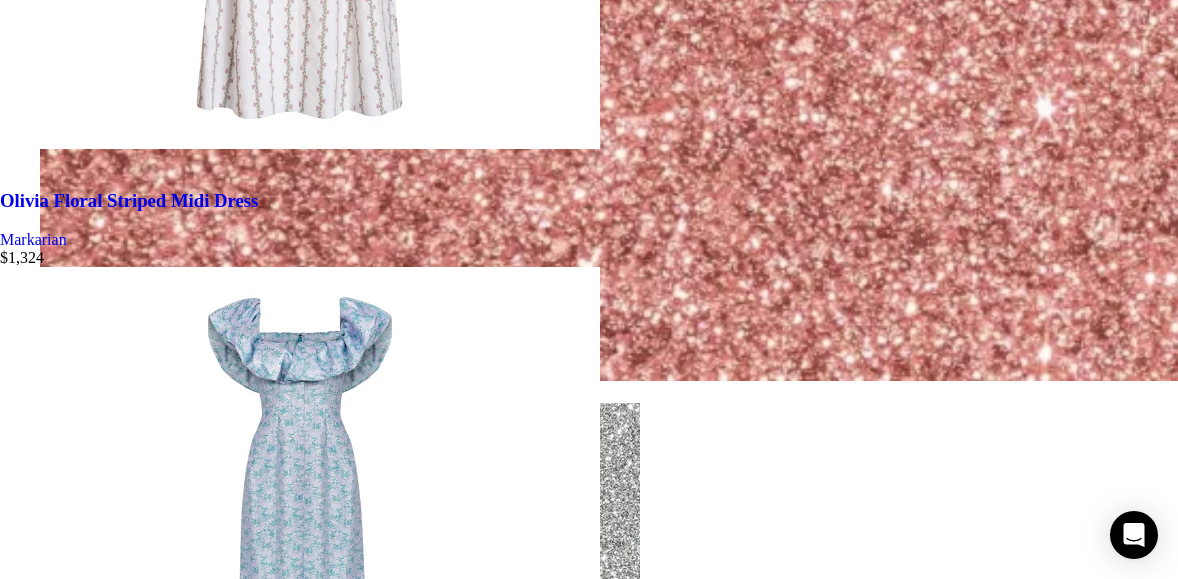 scroll, scrollTop: 6800, scrollLeft: 0, axis: vertical 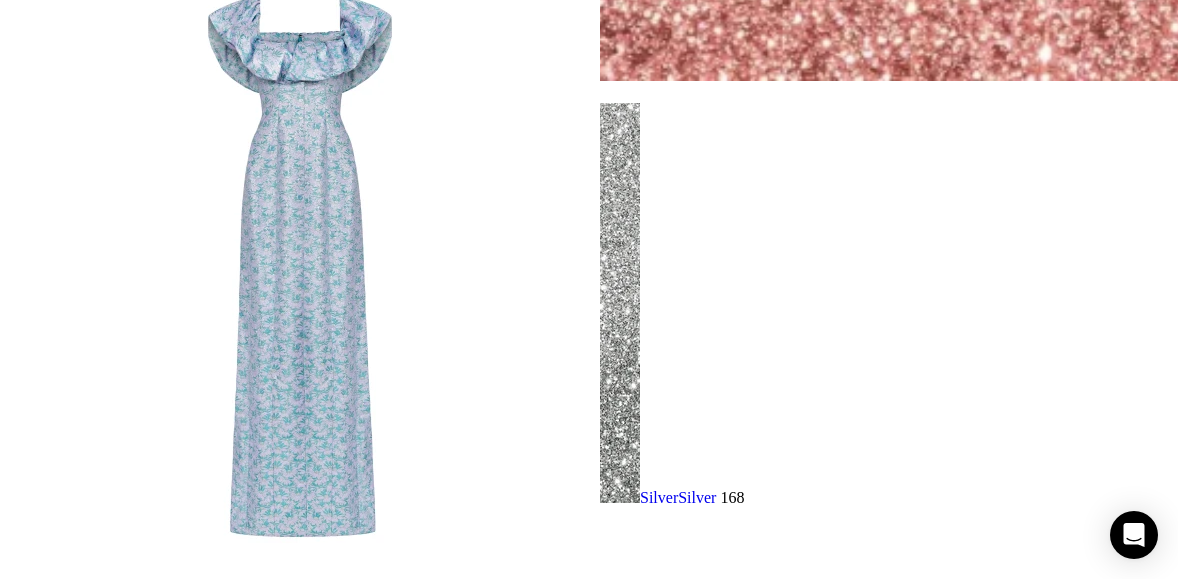 click on "→" at bounding box center (48, 33890) 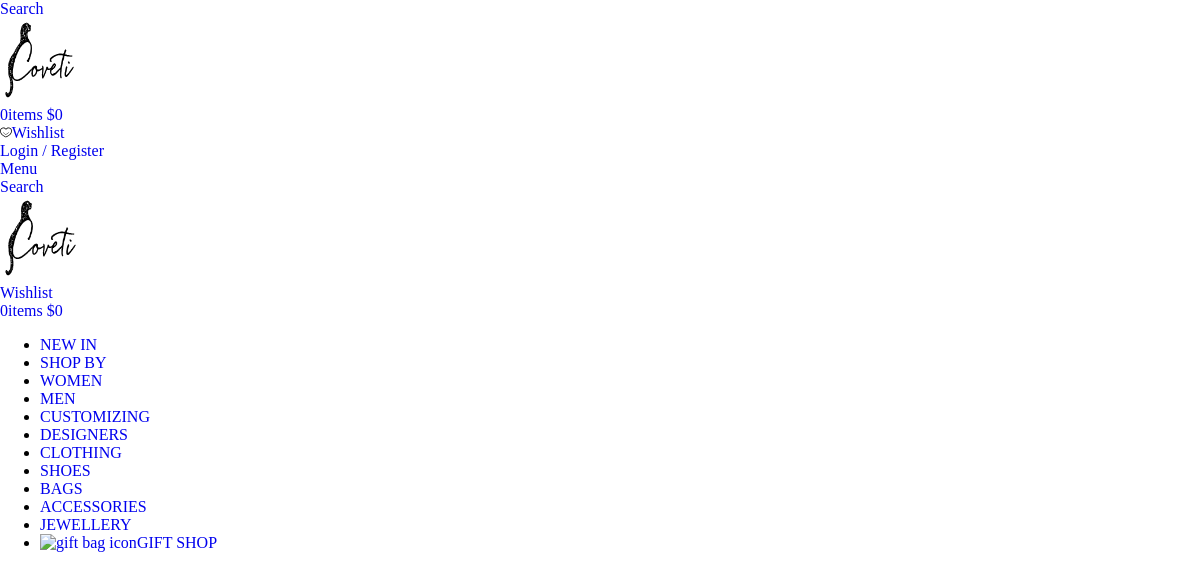 scroll, scrollTop: 0, scrollLeft: 0, axis: both 